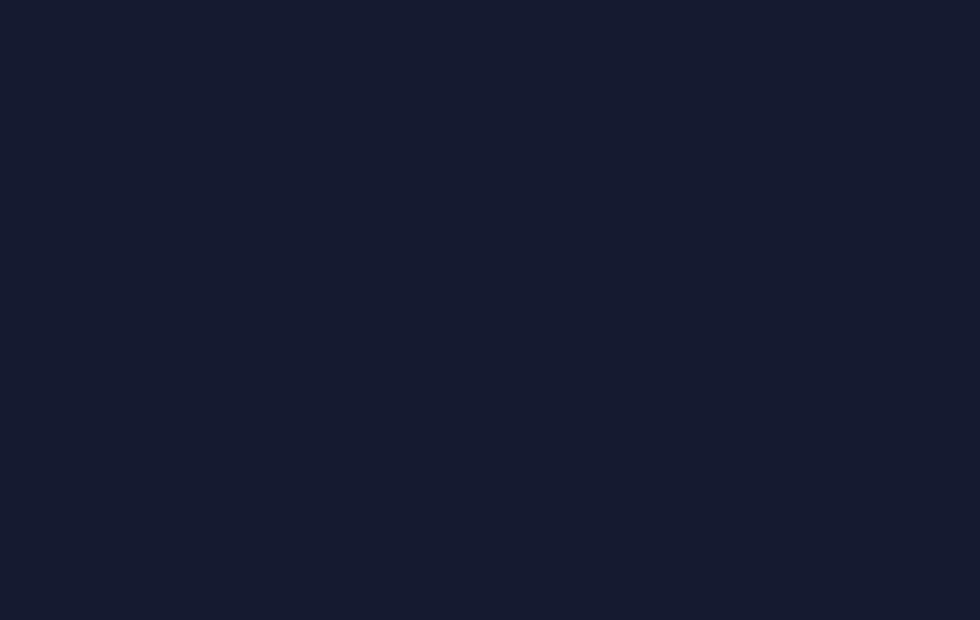 scroll, scrollTop: 0, scrollLeft: 0, axis: both 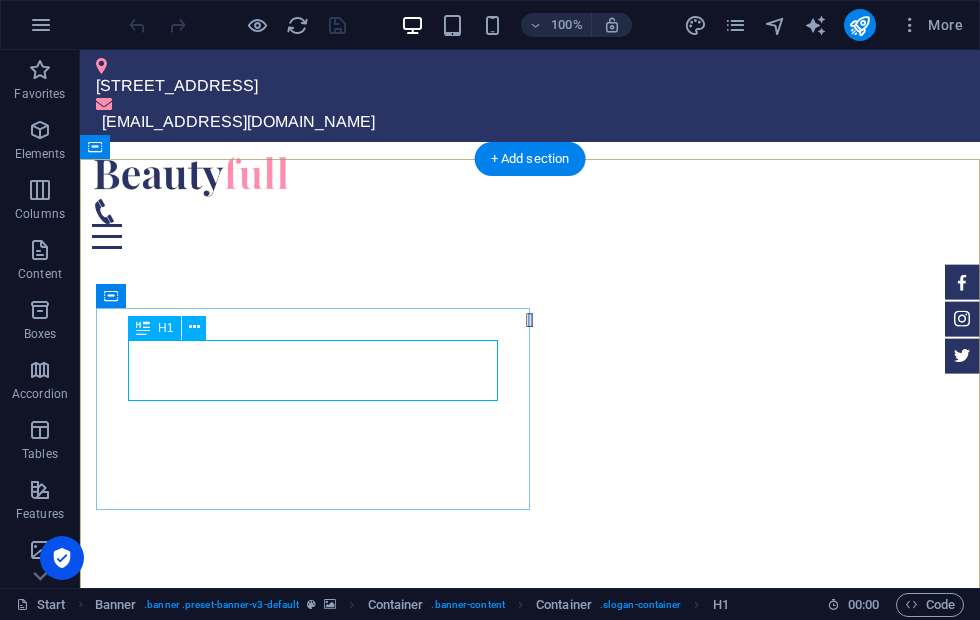 click on "[PERSON_NAME] mart" at bounding box center [295, 933] 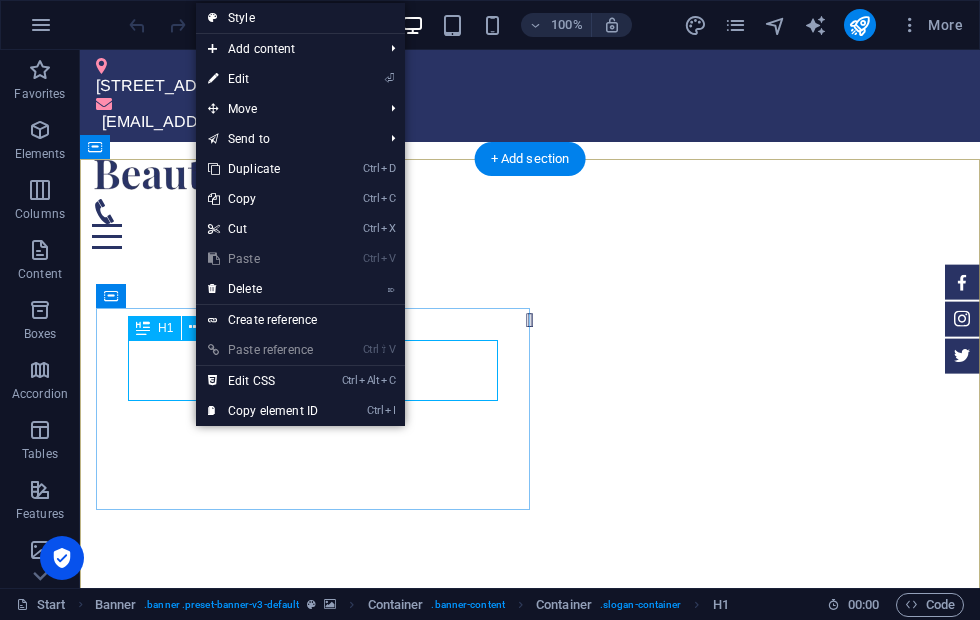 click on "⏎  Edit" at bounding box center [263, 79] 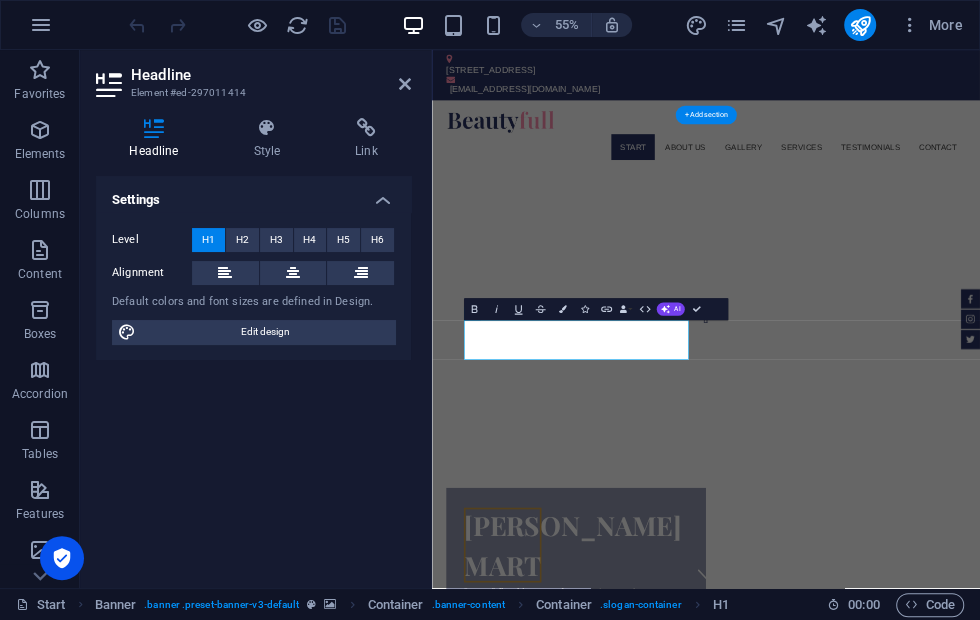 click on "H2" at bounding box center (242, 240) 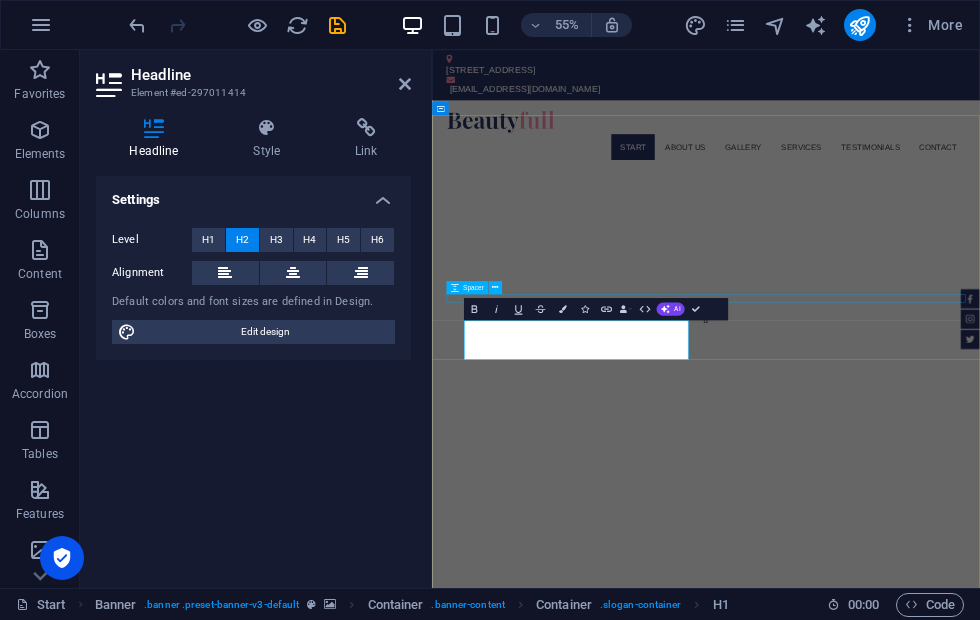click at bounding box center (930, 1234) 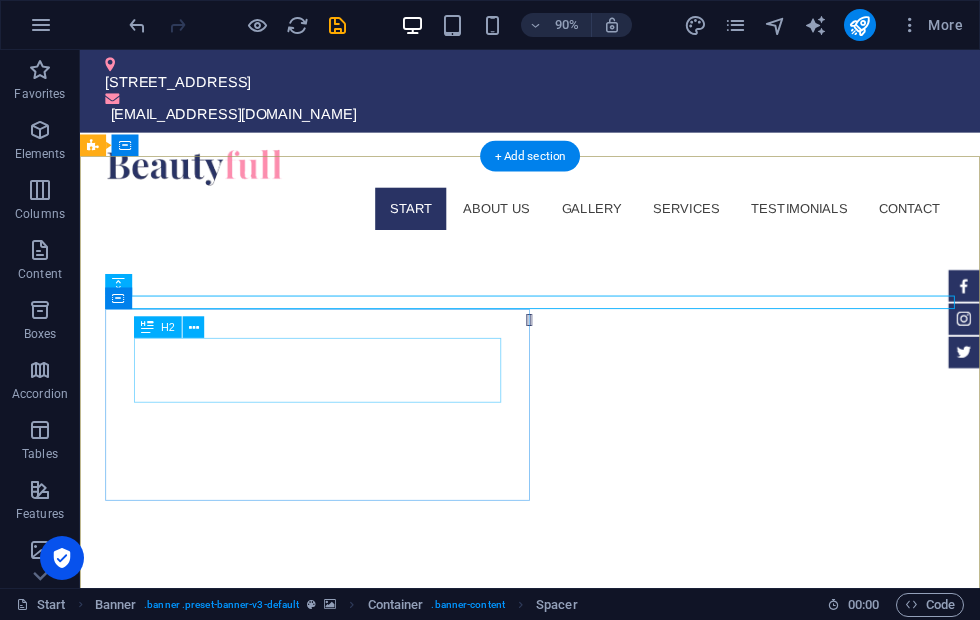 click on "[PERSON_NAME] mart" at bounding box center [337, 1346] 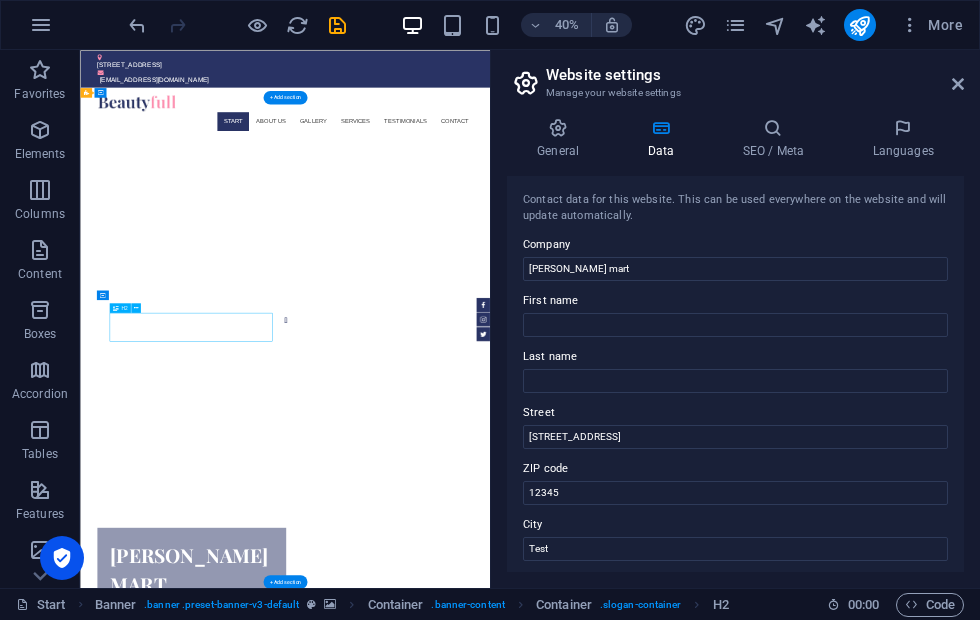 click at bounding box center (958, 84) 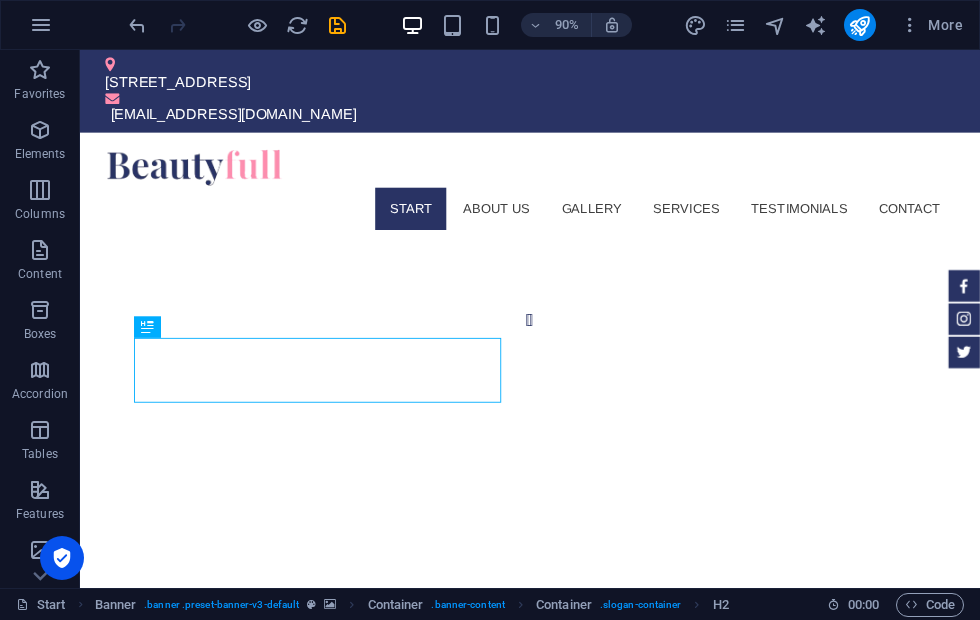 click at bounding box center [859, 25] 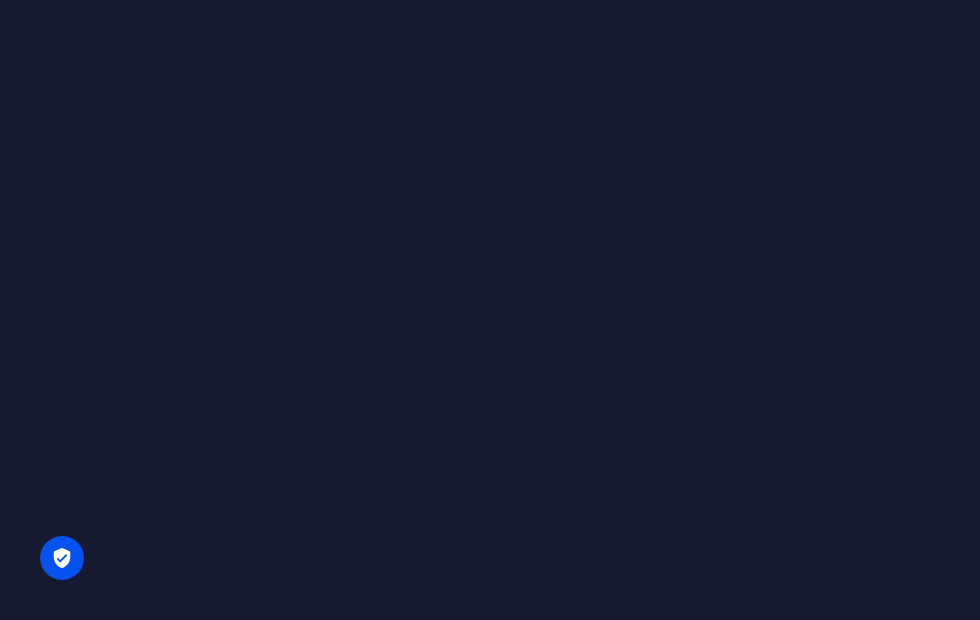 scroll, scrollTop: 0, scrollLeft: 0, axis: both 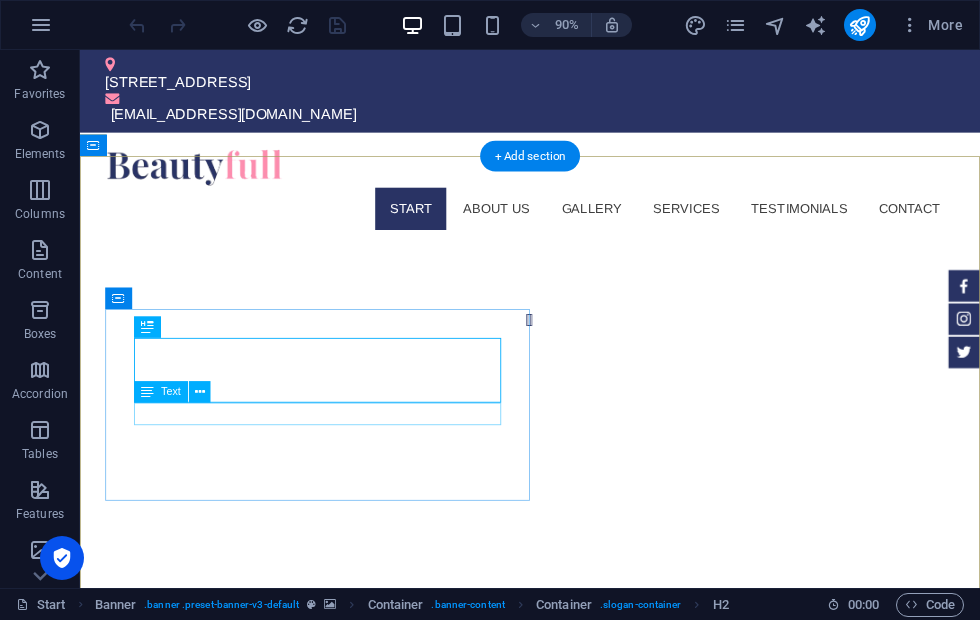 click on "Beautyfull a skincare and cosmestics portal" at bounding box center (344, 1088) 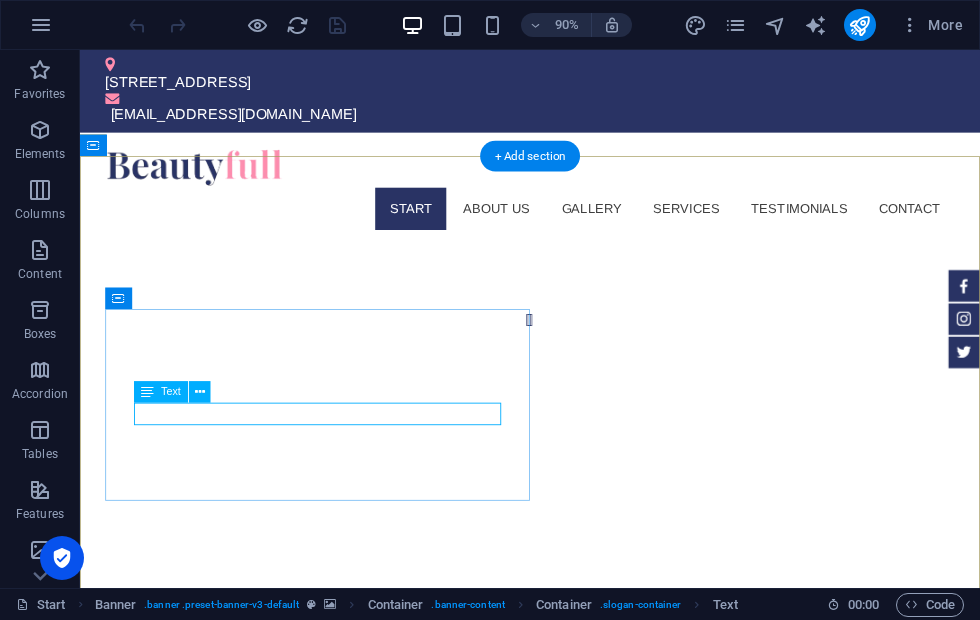click on "Beautyfull a skincare and cosmestics portal" at bounding box center [344, 1088] 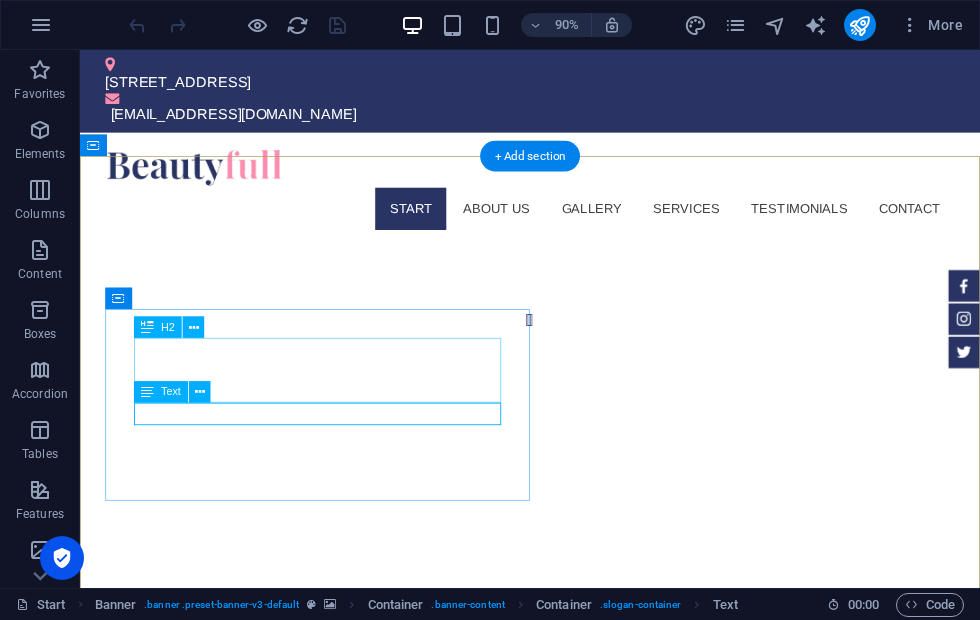 click at bounding box center (200, 392) 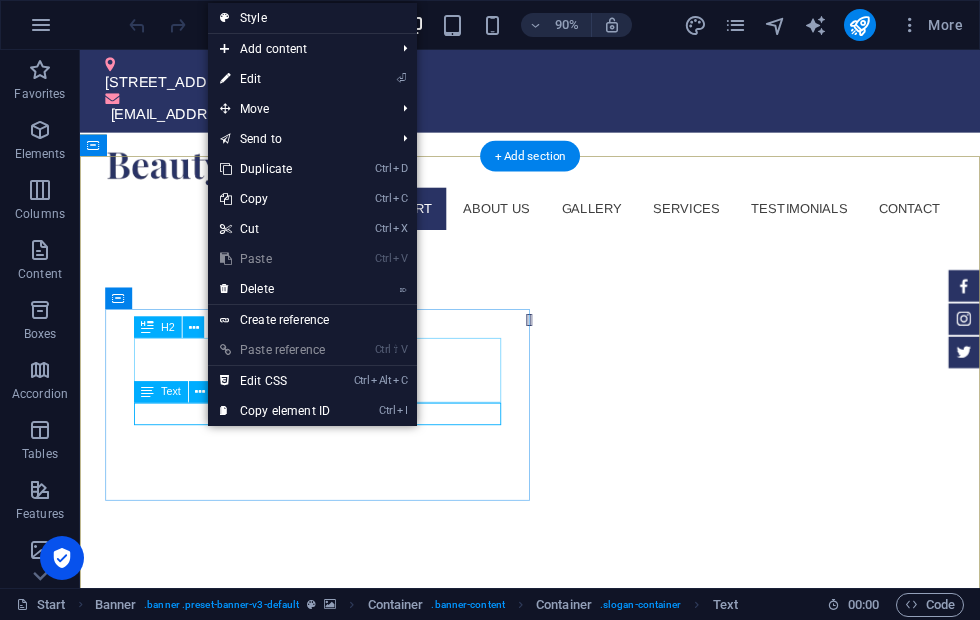 click on "⏎  Edit" at bounding box center [275, 79] 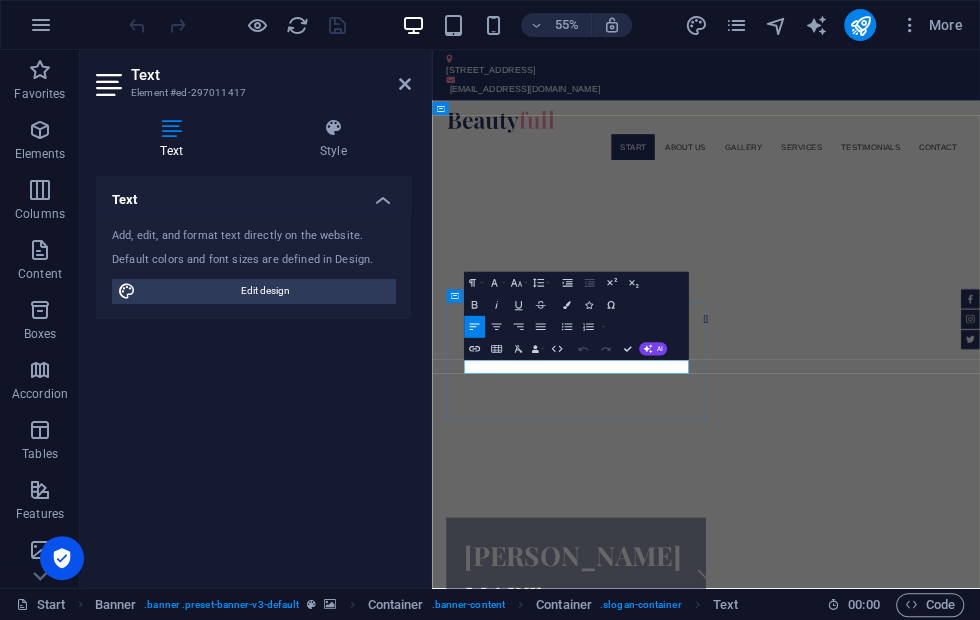 click on "Beautyfull a skincare and cosmestics portal" at bounding box center [694, 1088] 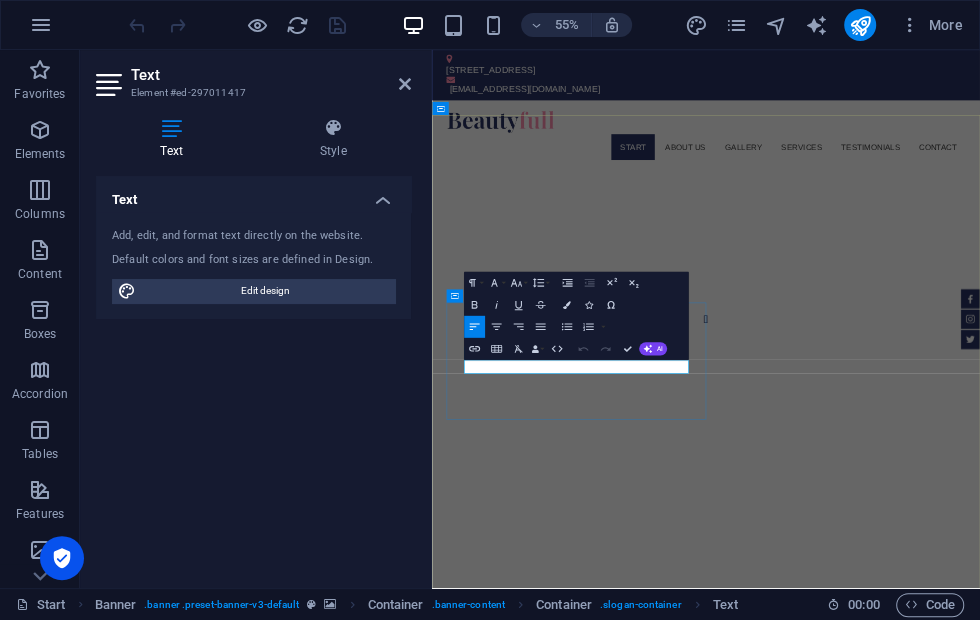 type 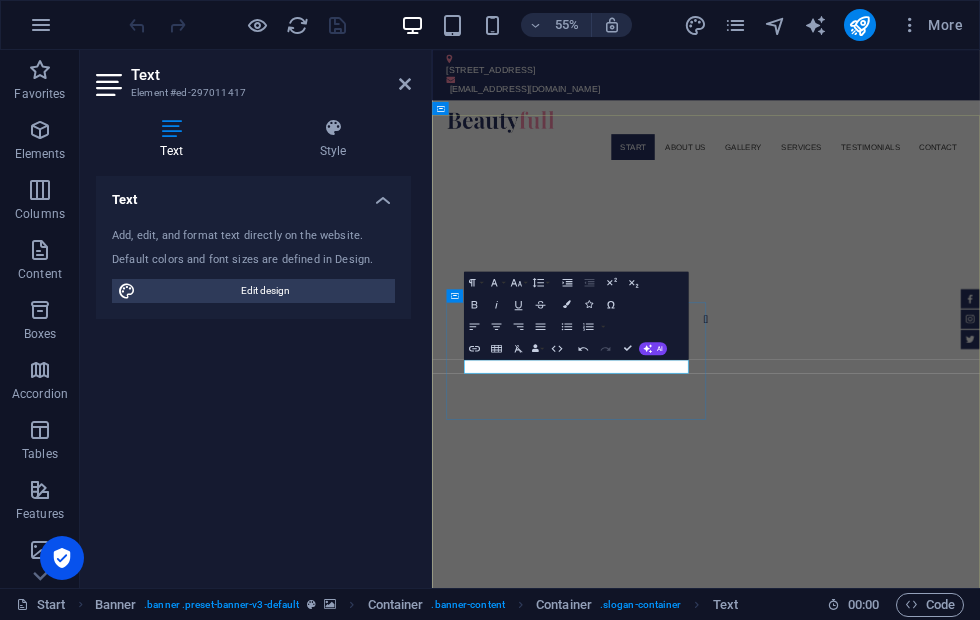 click on "​Home care and domestic" at bounding box center [694, 1430] 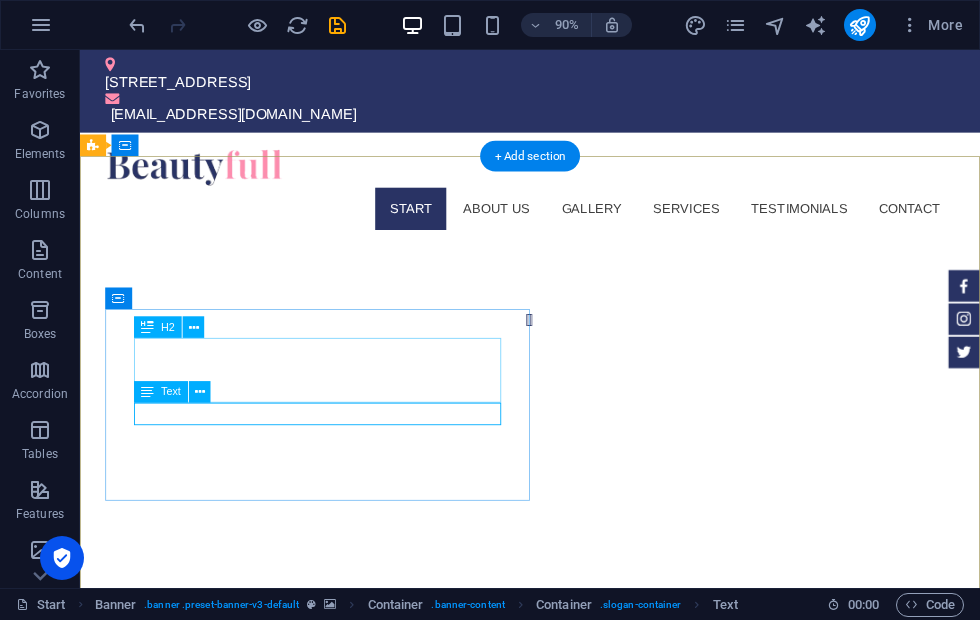 click at bounding box center [200, 392] 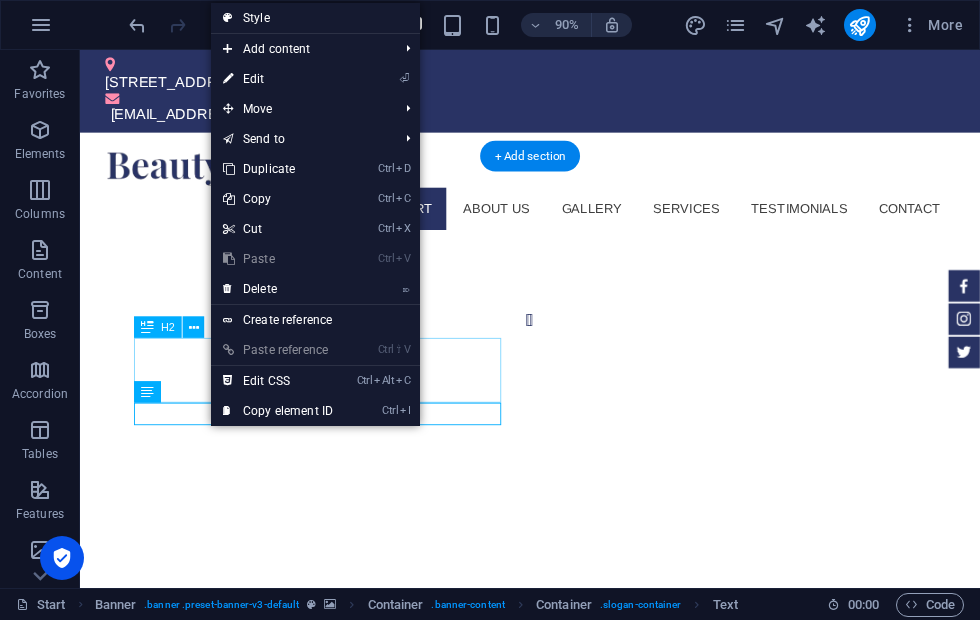 click on "⏎  Edit" at bounding box center (278, 79) 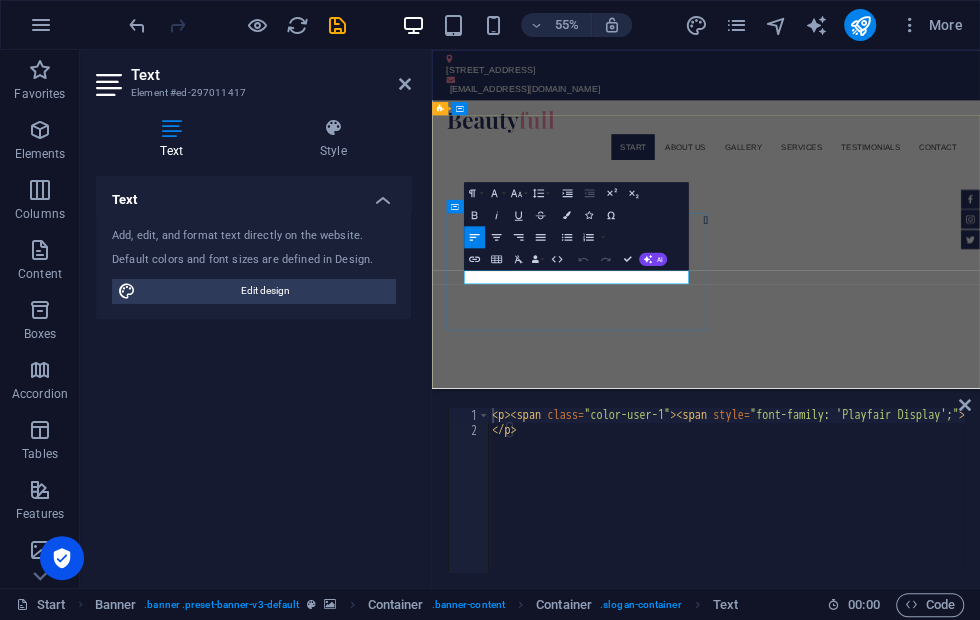 click on "Home care and cosmetic OEM business" at bounding box center [632, 1087] 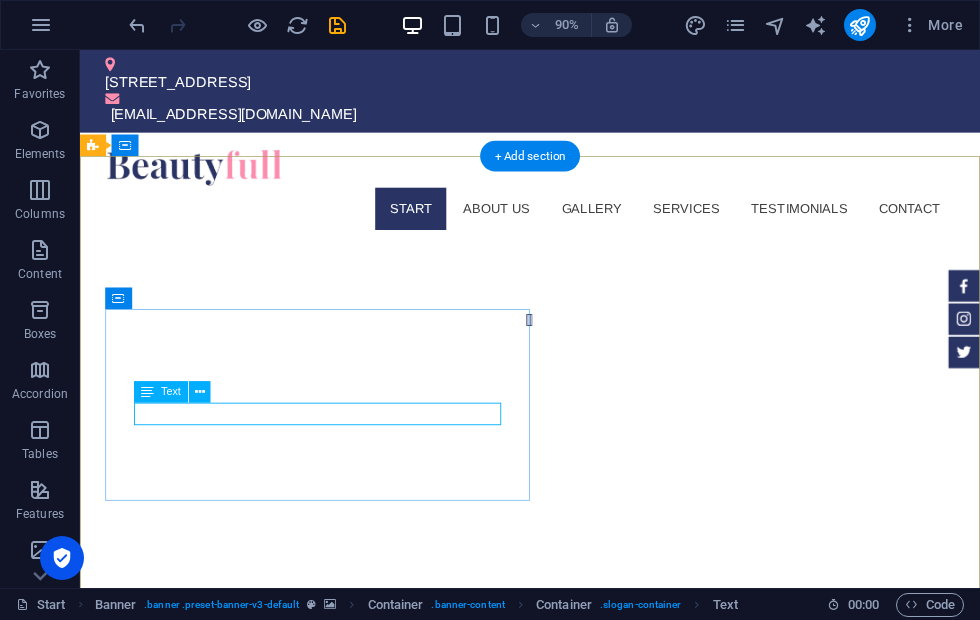 click on "Home care and cosmetics OEM business" at bounding box center [344, 937] 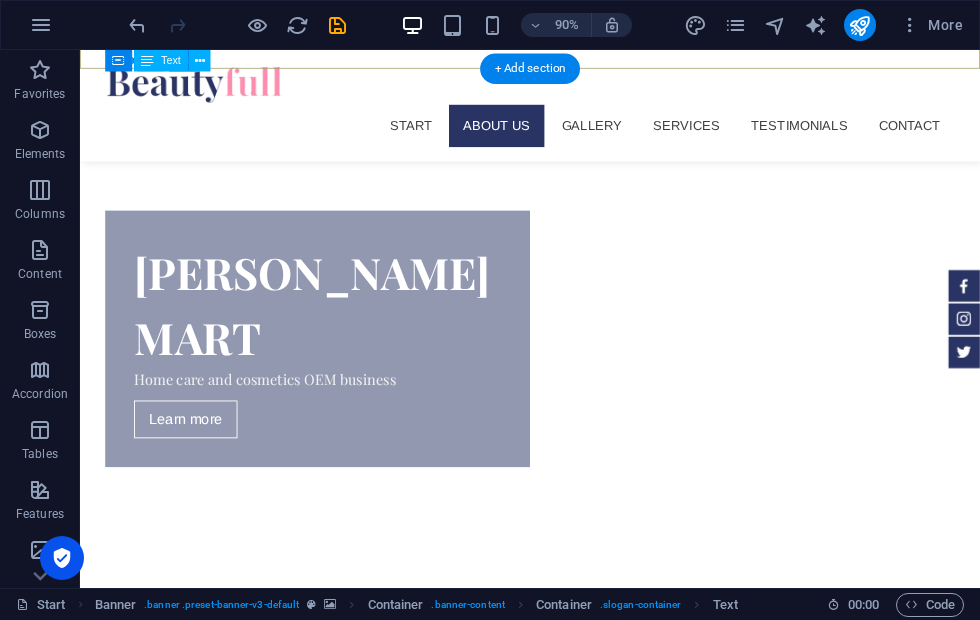 scroll, scrollTop: 648, scrollLeft: 0, axis: vertical 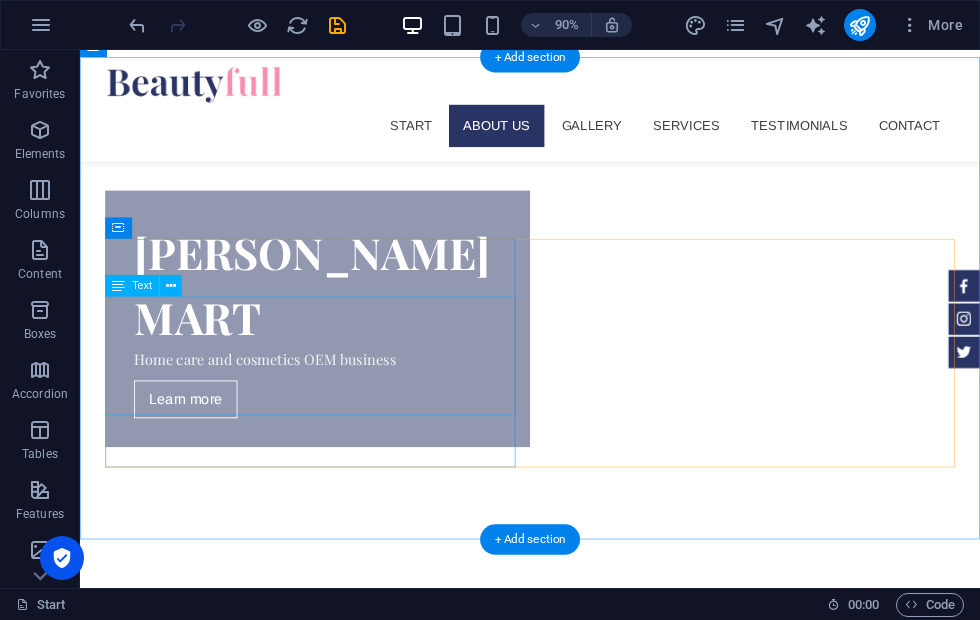 click on "We are a leading OEM/ODM skincare manufacturer, specializing in custom formulation, development, and production of high-quality beauty and personal care products. With state-of-the-art facilities and a dedicated R&D team, we offer end-to-end solutions from concept to finished product. Our services include private labeling, innovative ingredient sourcing, and compliance with international standards. Whether you’re launching a new brand or expanding your product line, we tailor every formula to meet your unique vision and market needs. Trusted by global clients, we are committed to excellence, innovation, and delivering effective, safe skincare solutions that resonate with [DATE] consumers." at bounding box center [336, 897] 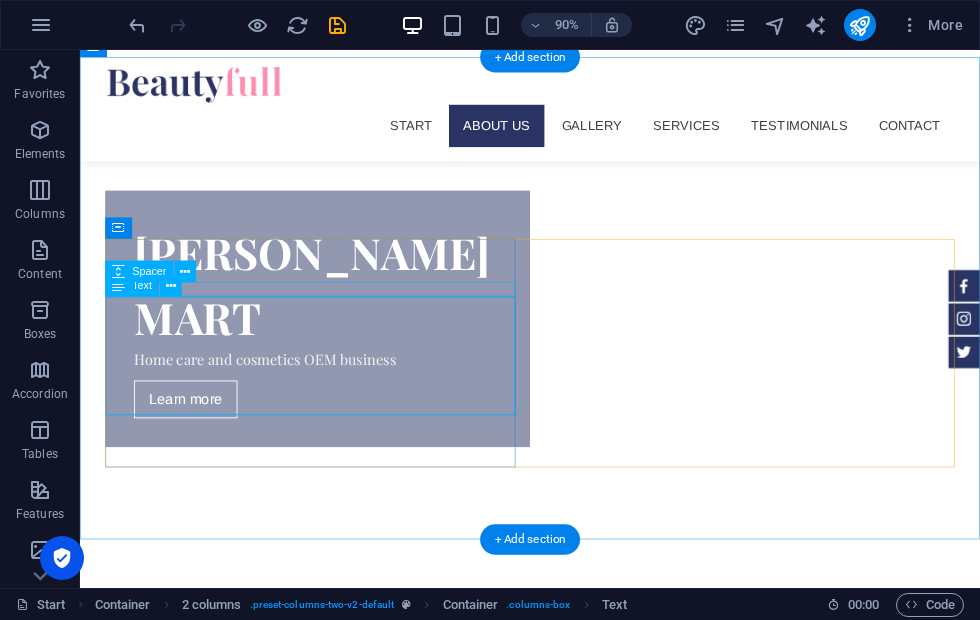 click at bounding box center [171, 286] 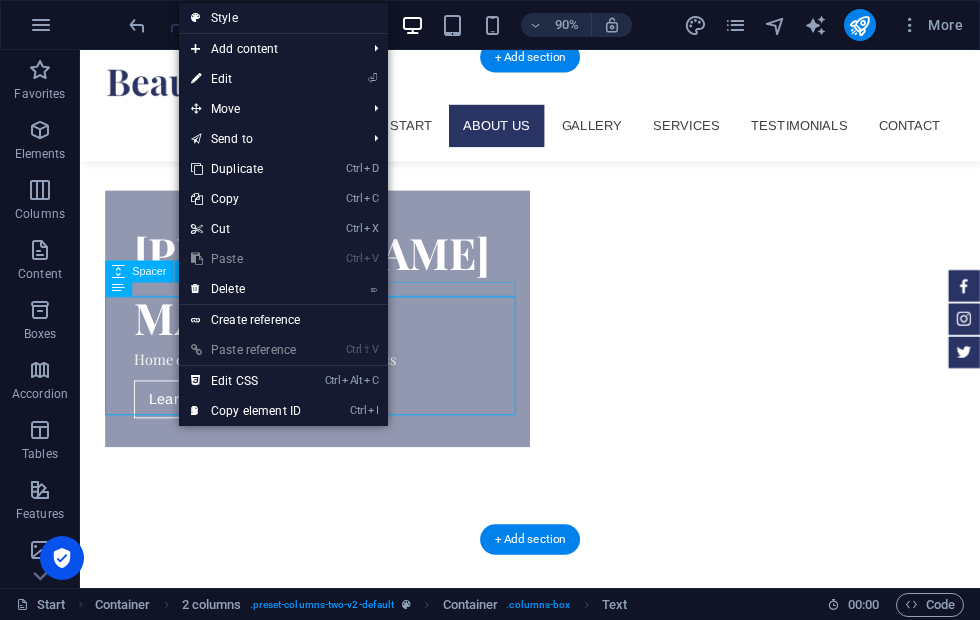 click on "⏎  Edit" at bounding box center (246, 79) 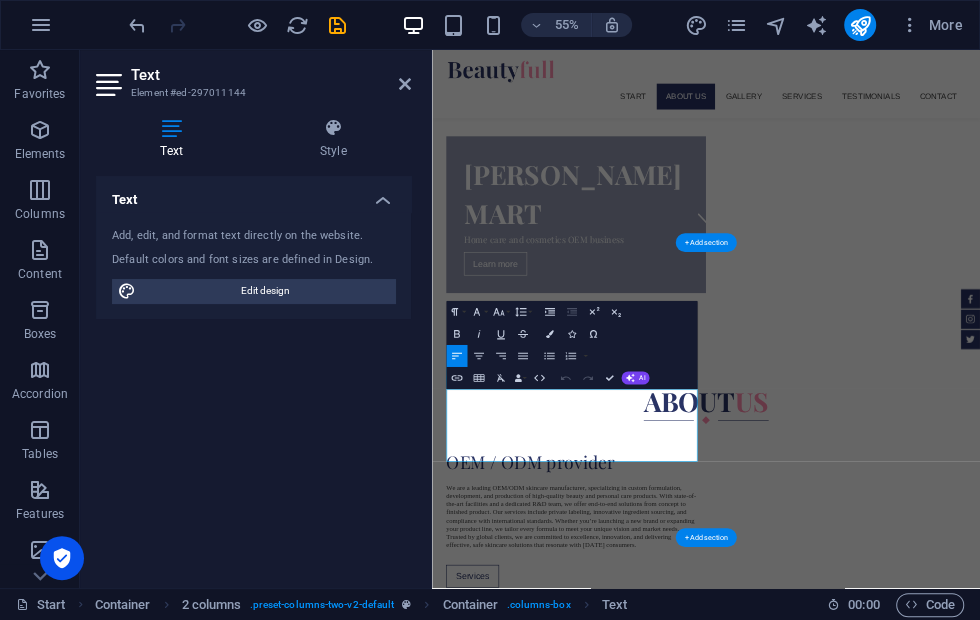 click on "Text" at bounding box center [271, 75] 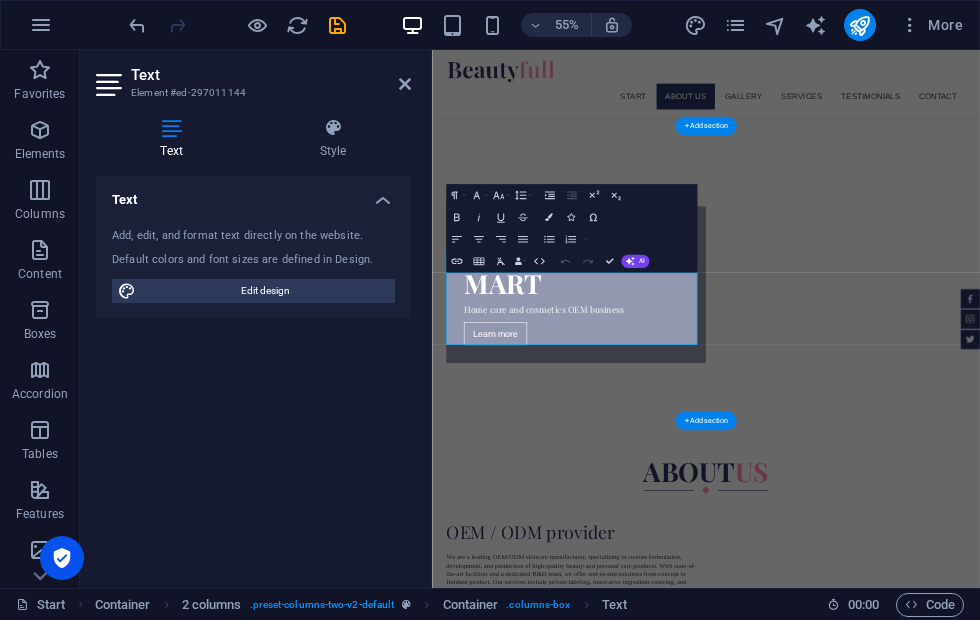 scroll, scrollTop: 860, scrollLeft: 0, axis: vertical 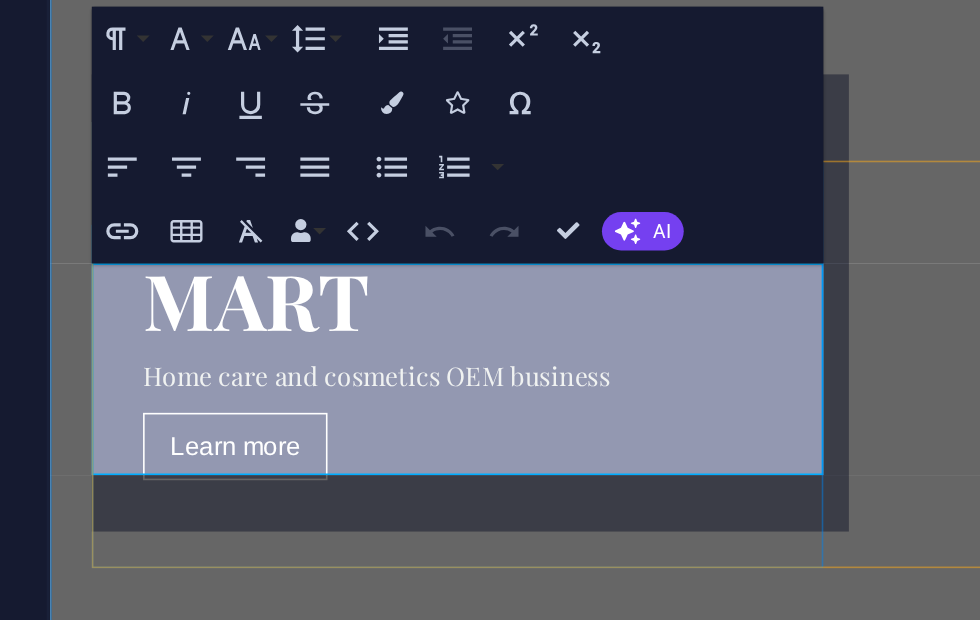 click on "We are a leading OEM/ODM skincare manufacturer, specializing in custom formulation, development, and production of high-quality beauty and personal care products. With state-of-the-art facilities and a dedicated R&D team, we offer end-to-end solutions from concept to finished product. Our services include private labeling, innovative ingredient sourcing, and compliance with international standards. Whether you’re launching a new brand or expanding your product line, we tailor every formula to meet your unique vision and market needs. Trusted by global clients, we are committed to excellence, innovation, and delivering effective, safe skincare solutions that resonate with [DATE] consumers." at bounding box center (302, 592) 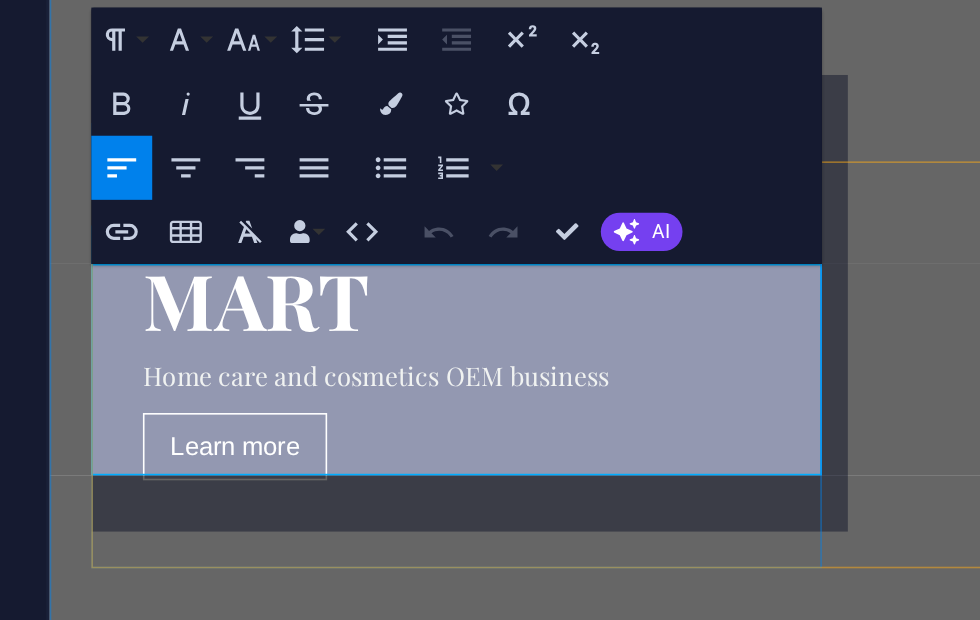 click on "We are a leading OEM/ODM skincare manufacturer, specializing in custom formulation, development, and production of high-quality beauty and personal care products. With state-of-the-art facilities and a dedicated R&D team, we offer end-to-end solutions from concept to finished product. Our services include private labeling, innovative ingredient sourcing, and compliance with international standards. Whether you’re launching a new brand or expanding your product line, we tailor every formula to meet your unique vision and market needs. Trusted by global clients, we are committed to excellence, innovation, and delivering effective, safe skincare solutions that resonate with [DATE] consumers." at bounding box center (302, 593) 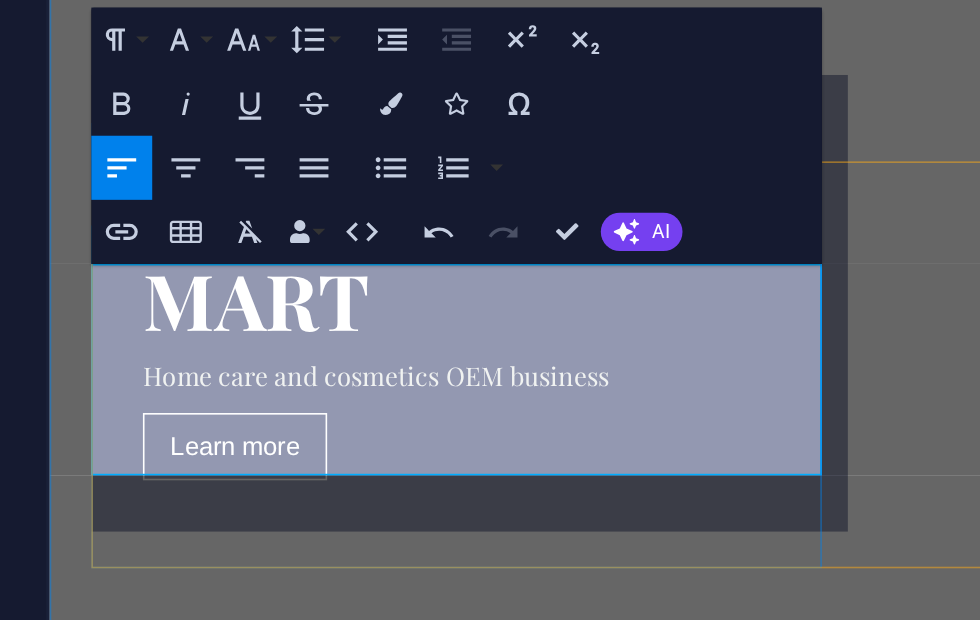 click on "We are a small  OEM/ODM skincare manufacturer, specializing in custom formulation, development, and production of high-quality beauty and personal care products. With state-of-the-art facilities and a dedicated R&D team, we offer end-to-end solutions from concept to finished product. Our services include private labeling, innovative ingredient sourcing, and compliance with international standards. Whether you’re launching a new brand or expanding your product line, we tailor every formula to meet your unique vision and market needs. Trusted by global clients, we are committed to excellence, innovation, and delivering effective, safe skincare solutions that resonate with today’s consumers." at bounding box center [302, 593] 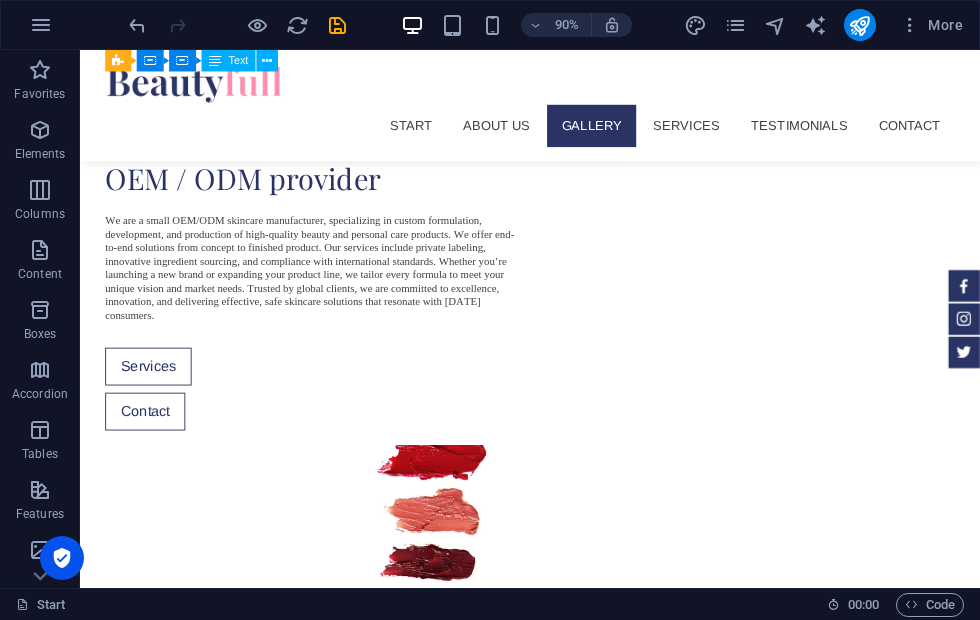 scroll, scrollTop: 1251, scrollLeft: 0, axis: vertical 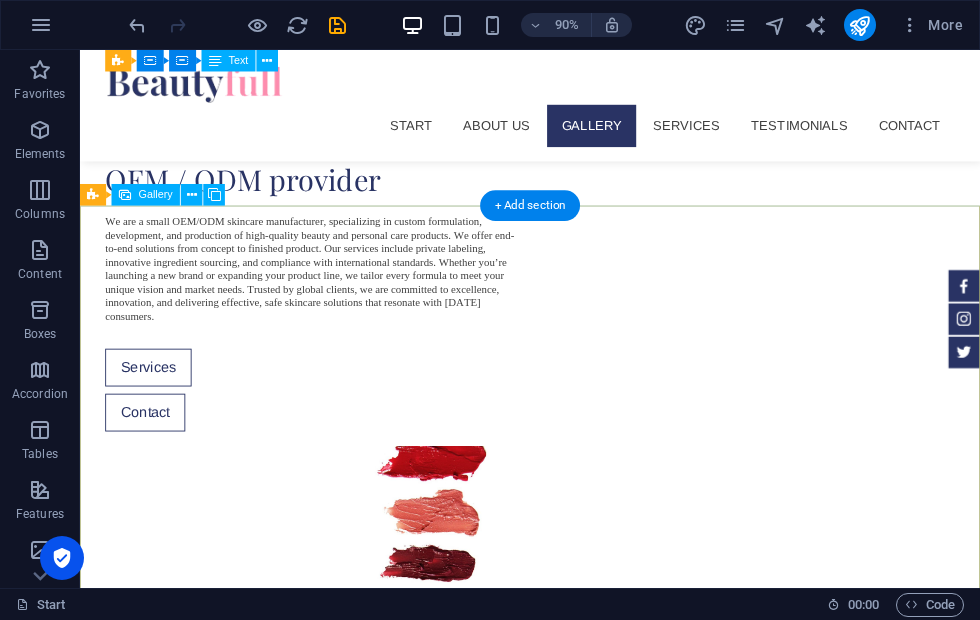 click at bounding box center [205, 2396] 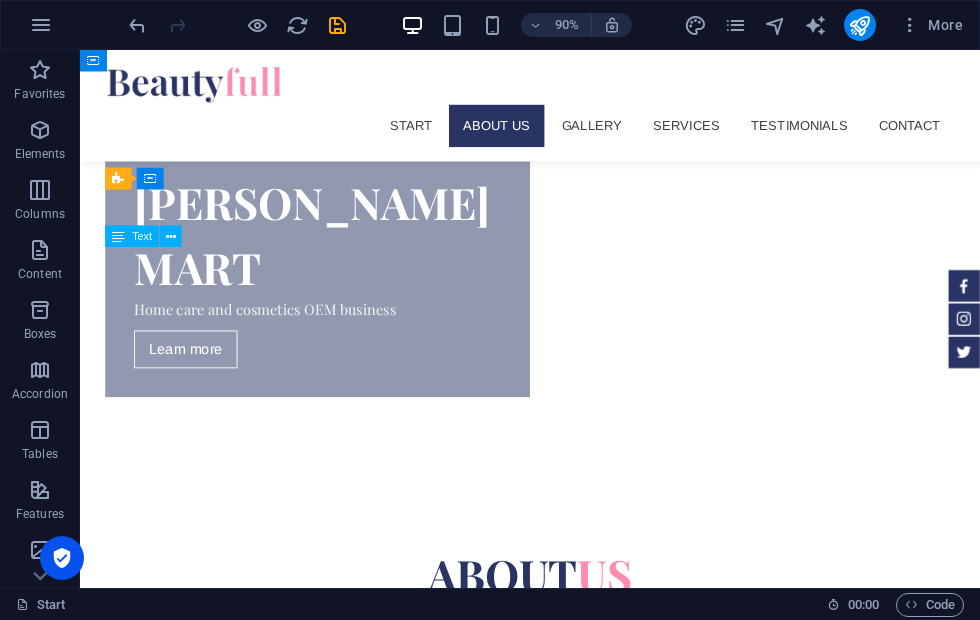 scroll, scrollTop: 704, scrollLeft: 0, axis: vertical 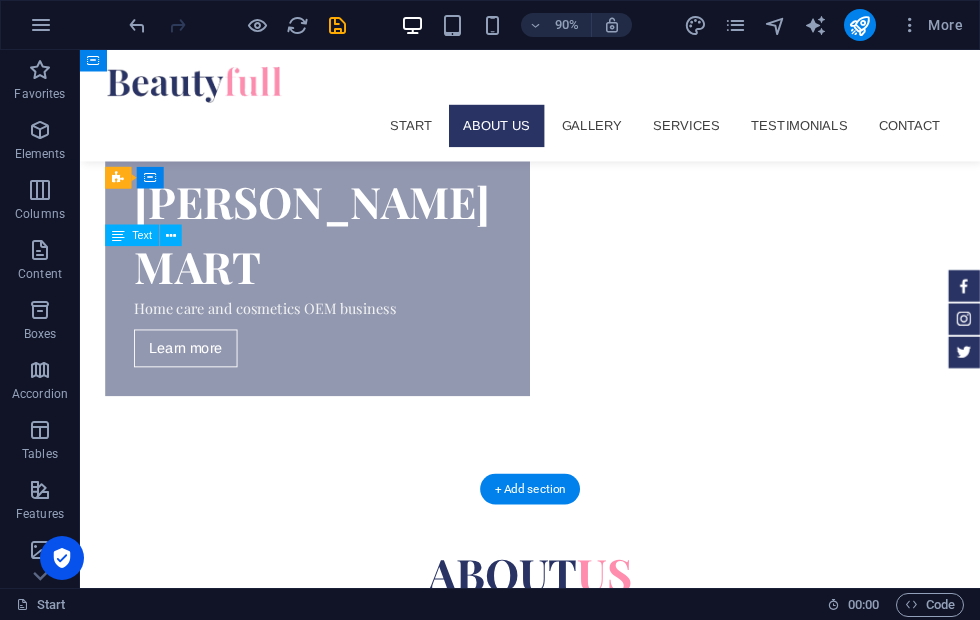 click at bounding box center [336, 1164] 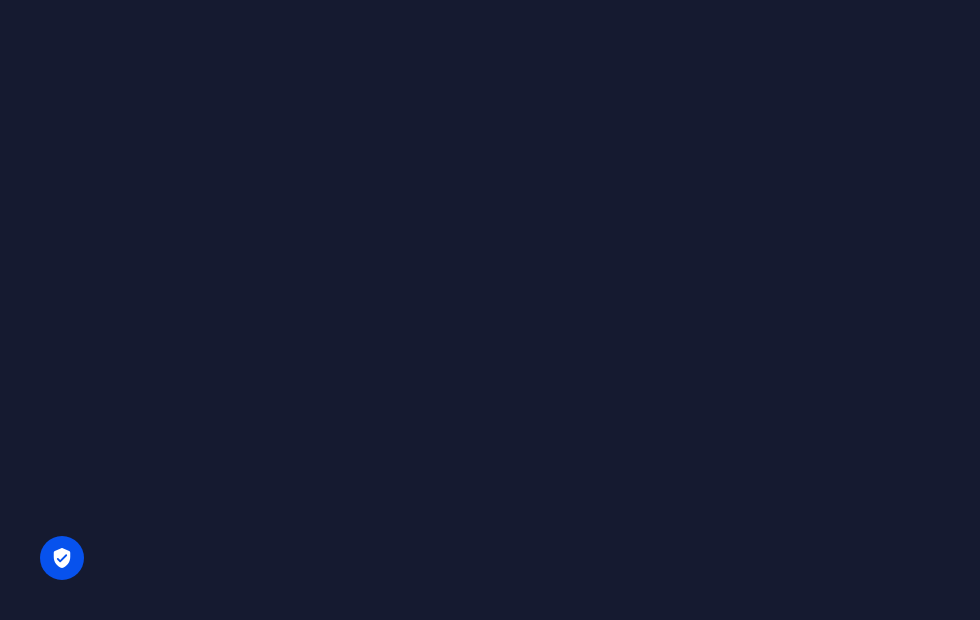 scroll, scrollTop: 0, scrollLeft: 0, axis: both 